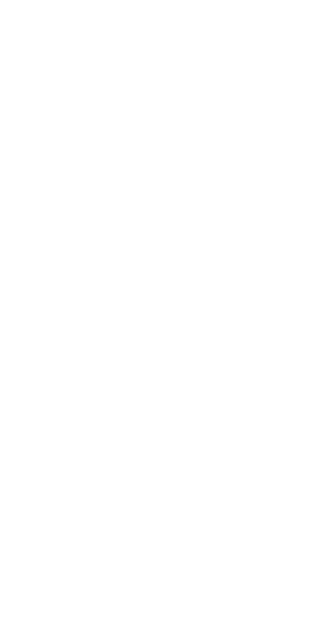 scroll, scrollTop: 0, scrollLeft: 0, axis: both 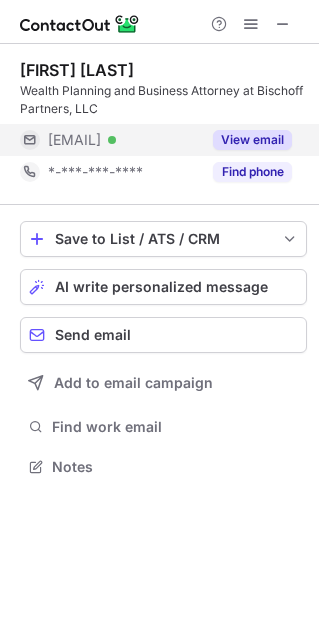 click on "View email" at bounding box center [252, 140] 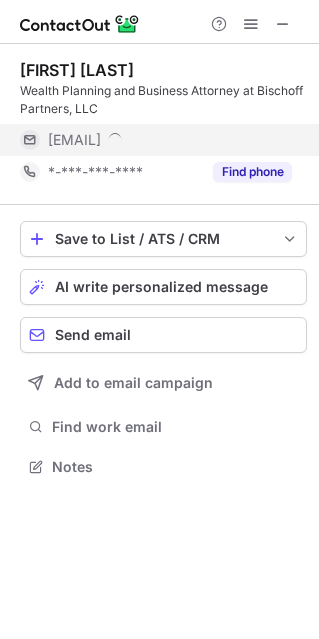 scroll, scrollTop: 10, scrollLeft: 10, axis: both 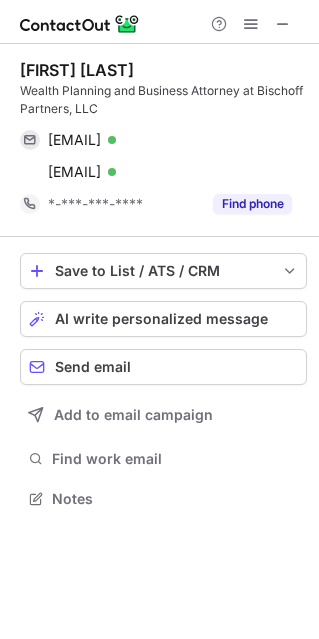 click on "jpolach@gmail.com Verified Send email Copy" at bounding box center [156, 140] 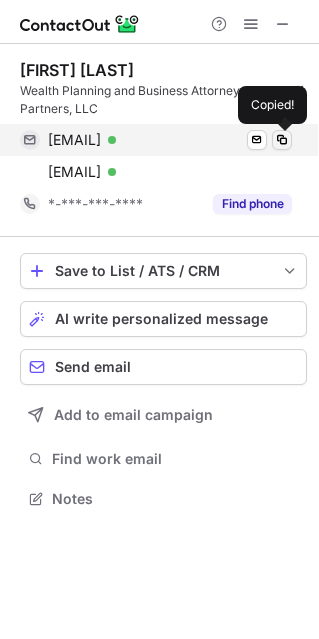click at bounding box center [282, 140] 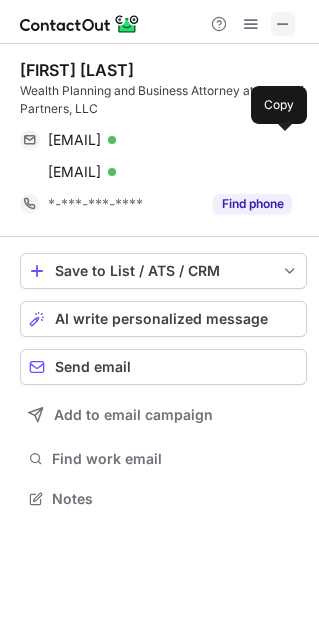 click at bounding box center (283, 24) 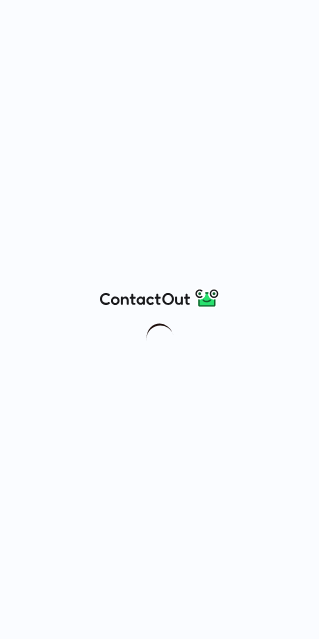 scroll, scrollTop: 0, scrollLeft: 0, axis: both 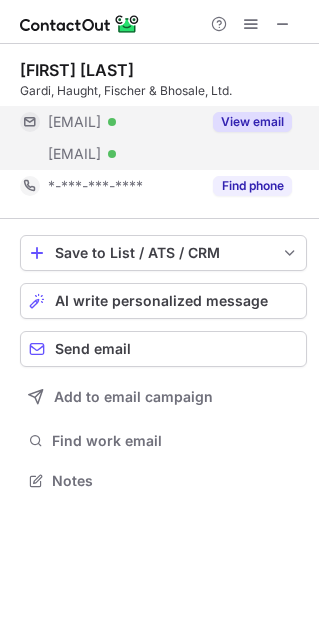 click on "View email" at bounding box center [252, 122] 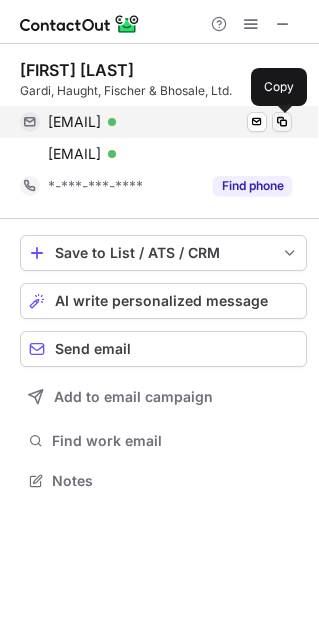 click at bounding box center [282, 122] 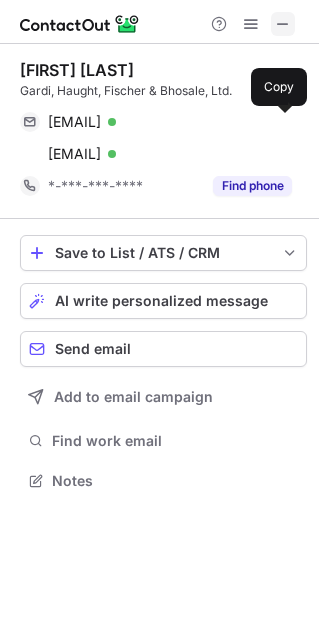 click at bounding box center [283, 24] 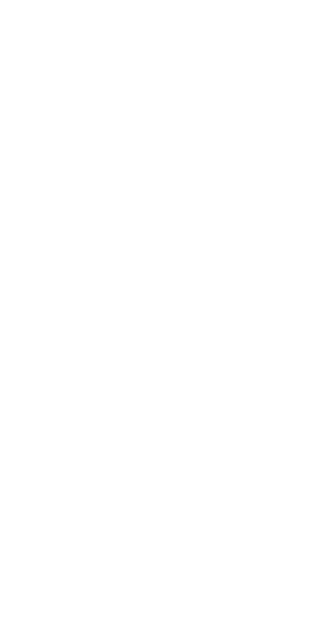 scroll, scrollTop: 0, scrollLeft: 0, axis: both 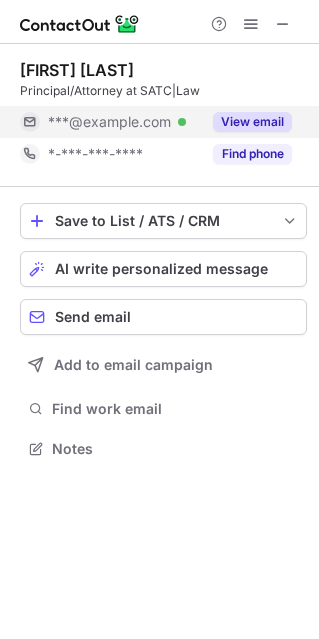 click on "View email" at bounding box center (252, 122) 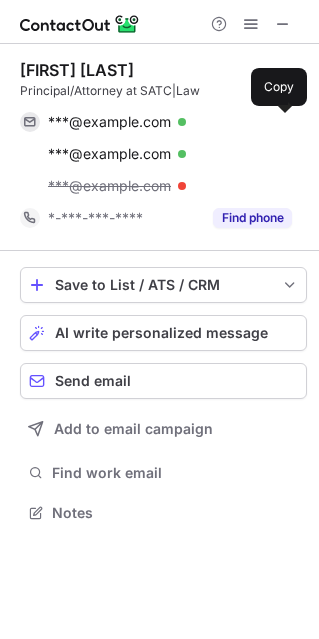 scroll, scrollTop: 10, scrollLeft: 10, axis: both 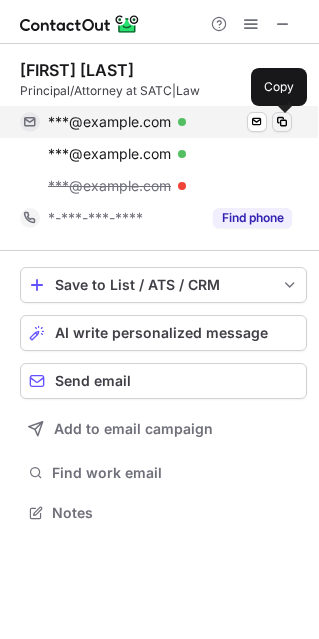 click at bounding box center (282, 122) 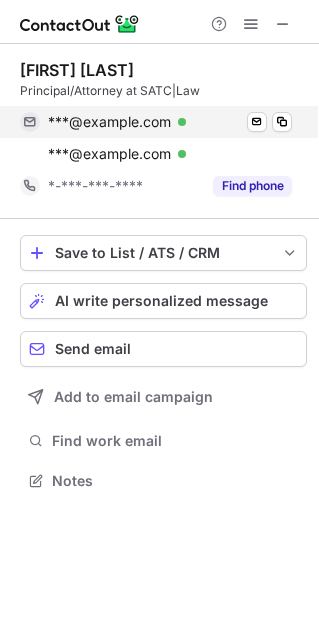 scroll, scrollTop: 466, scrollLeft: 319, axis: both 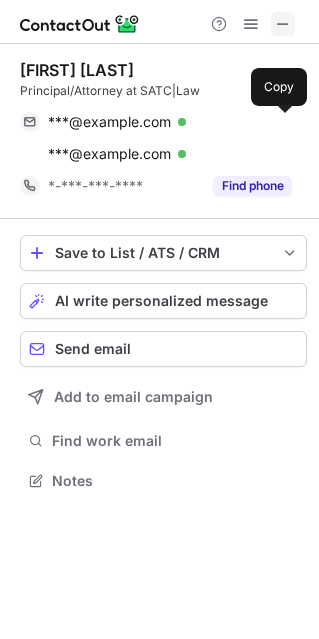 click at bounding box center [283, 24] 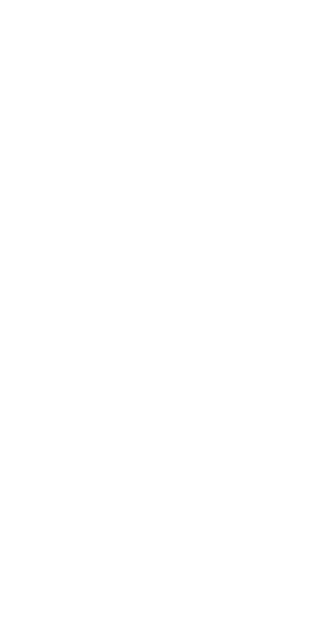 scroll, scrollTop: 0, scrollLeft: 0, axis: both 